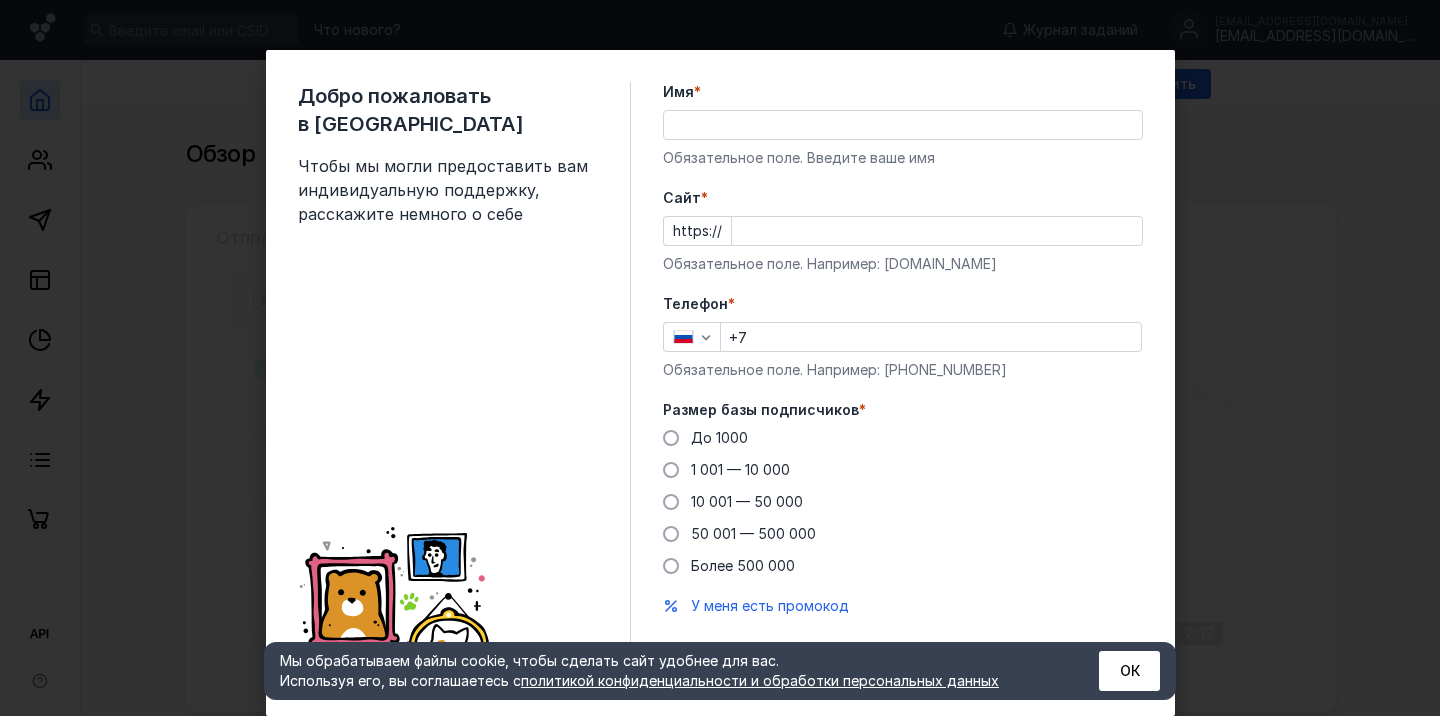scroll, scrollTop: 0, scrollLeft: 0, axis: both 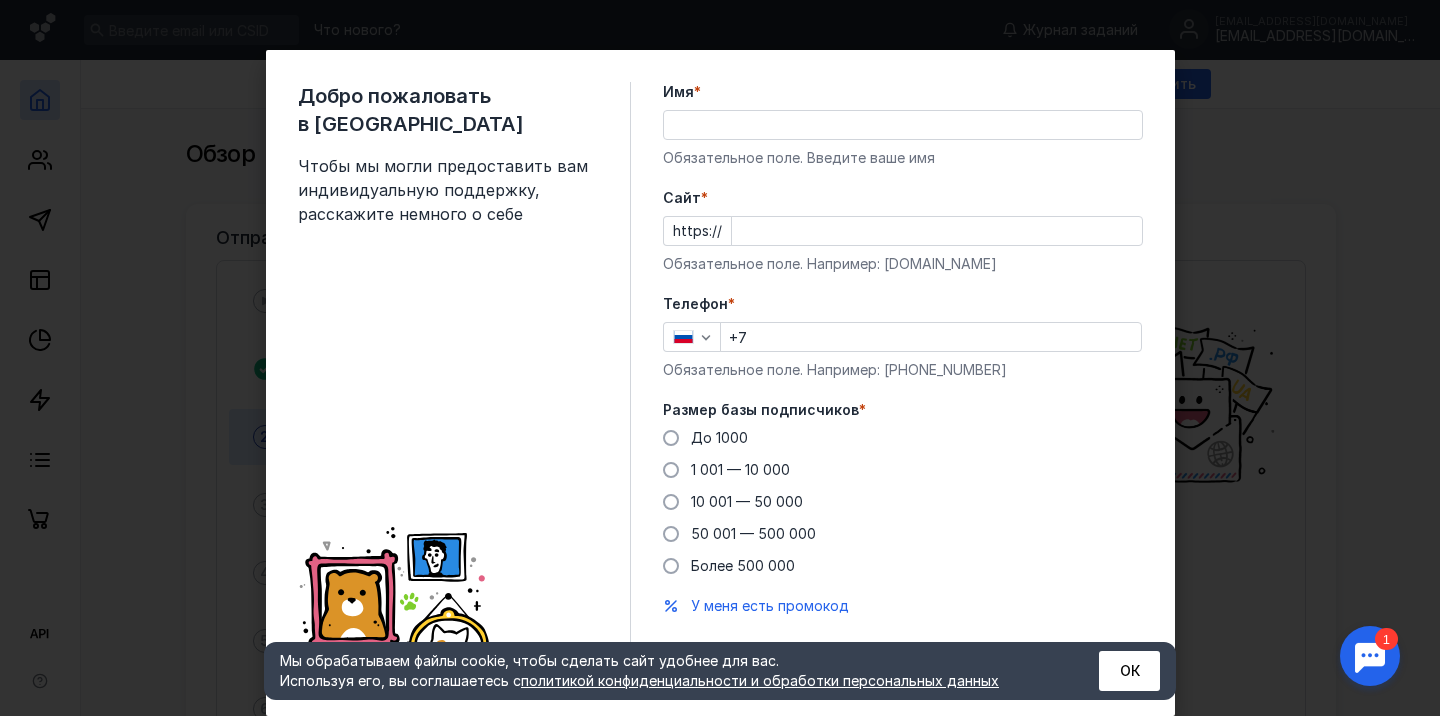 click on "Имя  *" at bounding box center (903, 125) 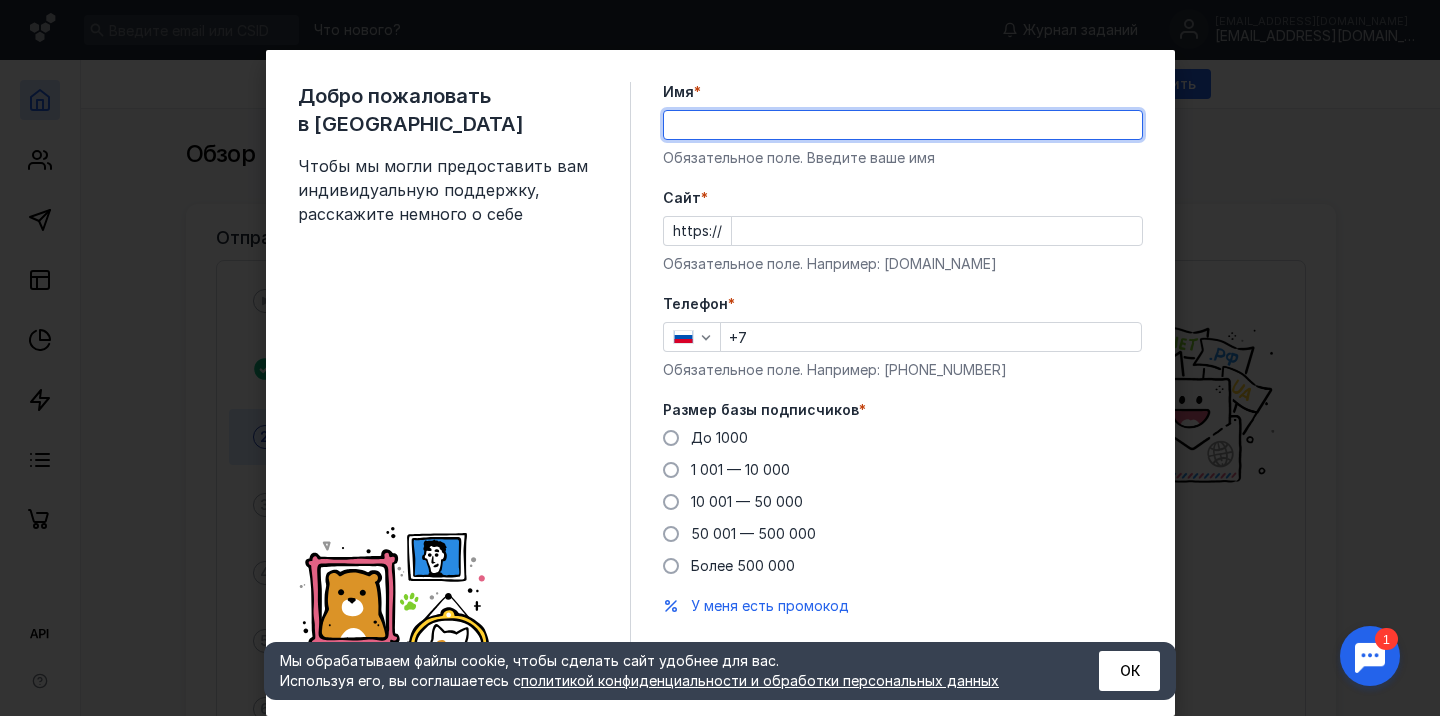 type on "[PERSON_NAME] СМ" 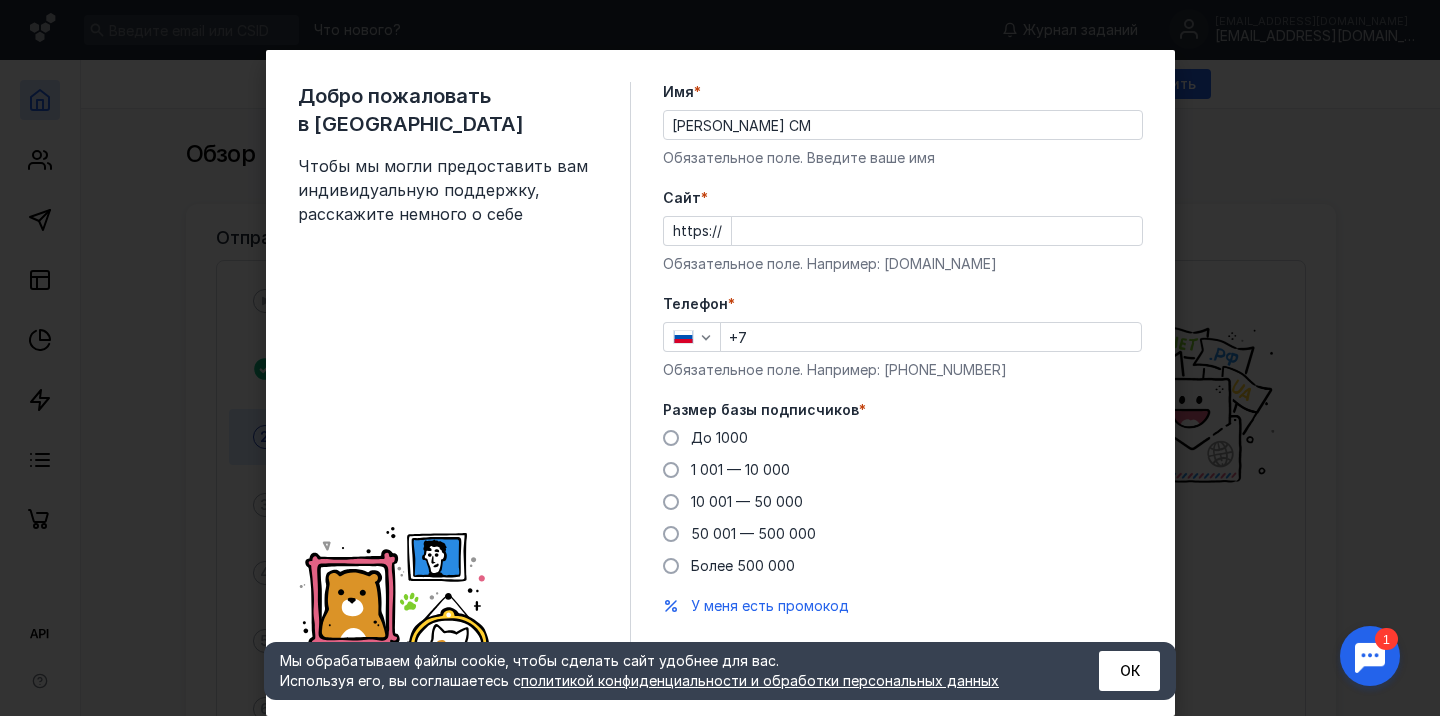 click on "Обязательное поле. Введите ваше имя" at bounding box center [903, 158] 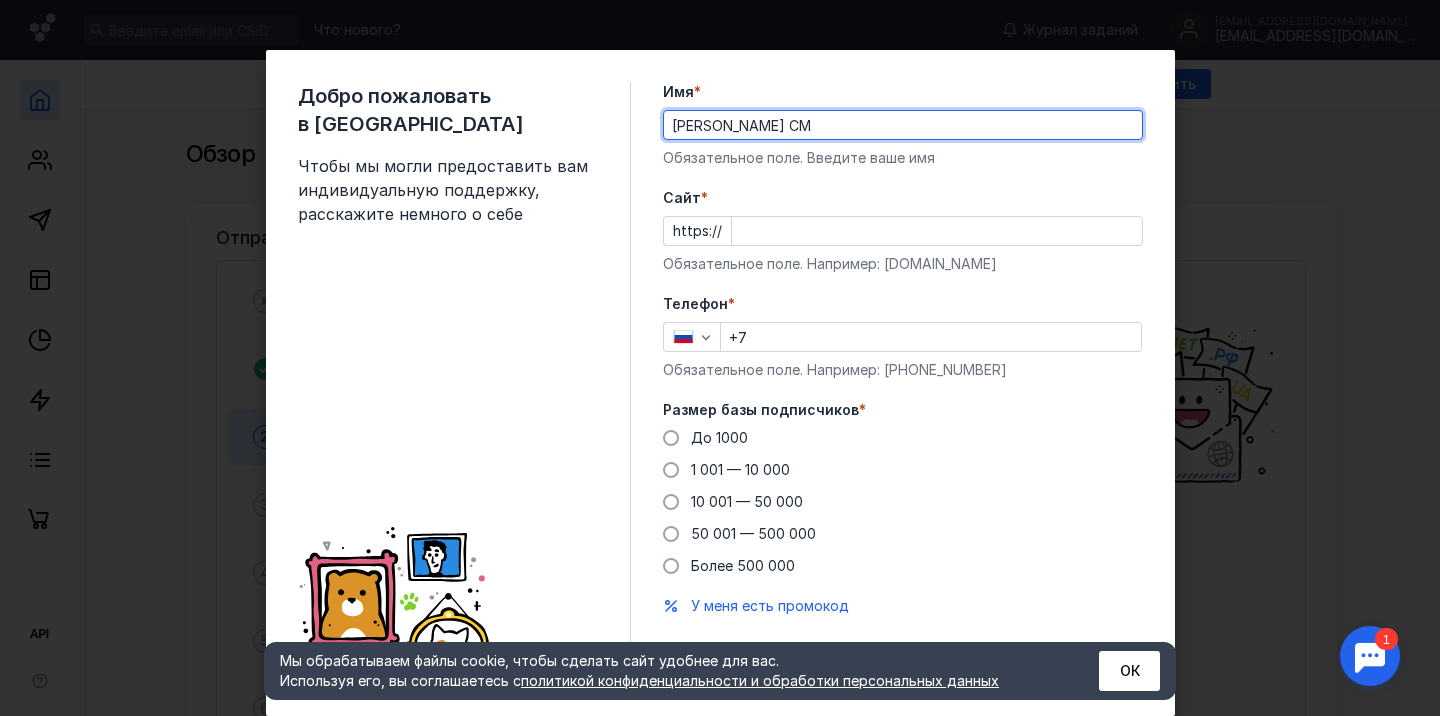drag, startPoint x: 776, startPoint y: 121, endPoint x: 719, endPoint y: 124, distance: 57.07889 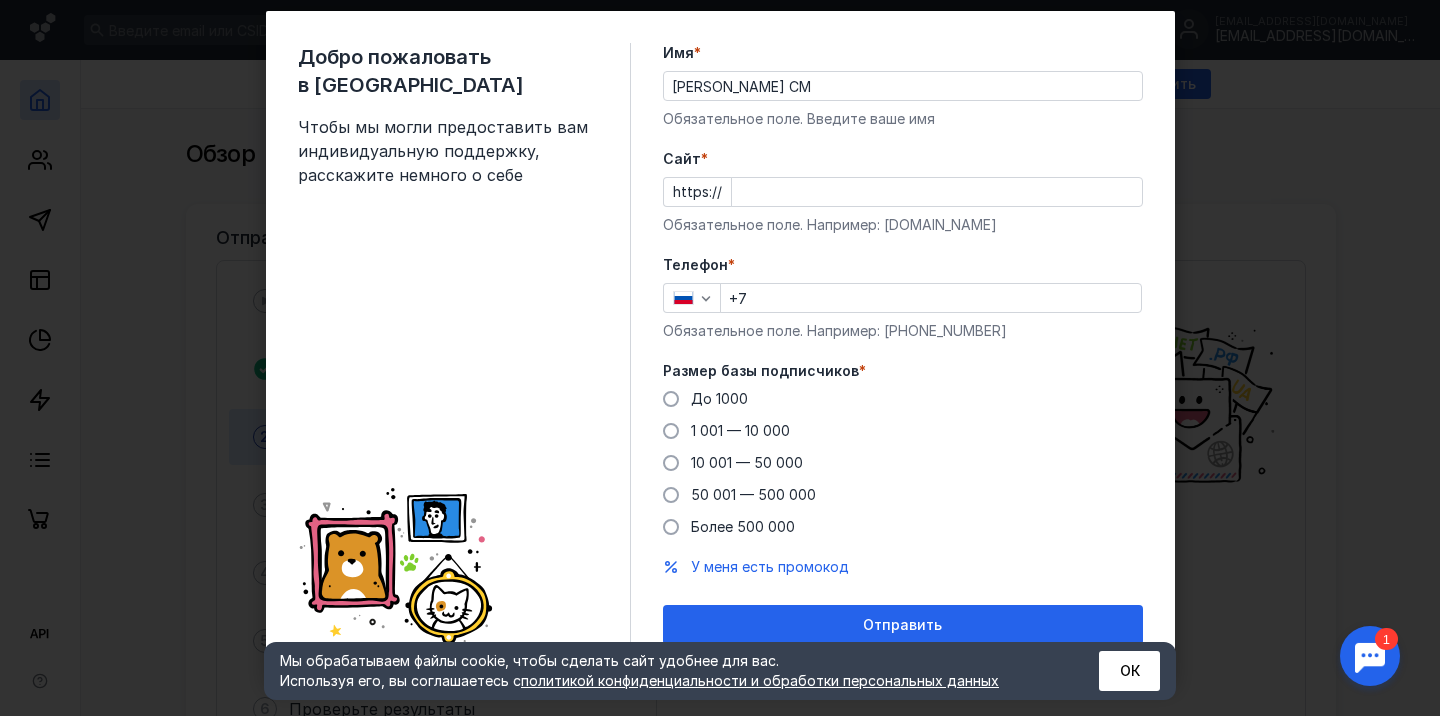 scroll, scrollTop: 50, scrollLeft: 0, axis: vertical 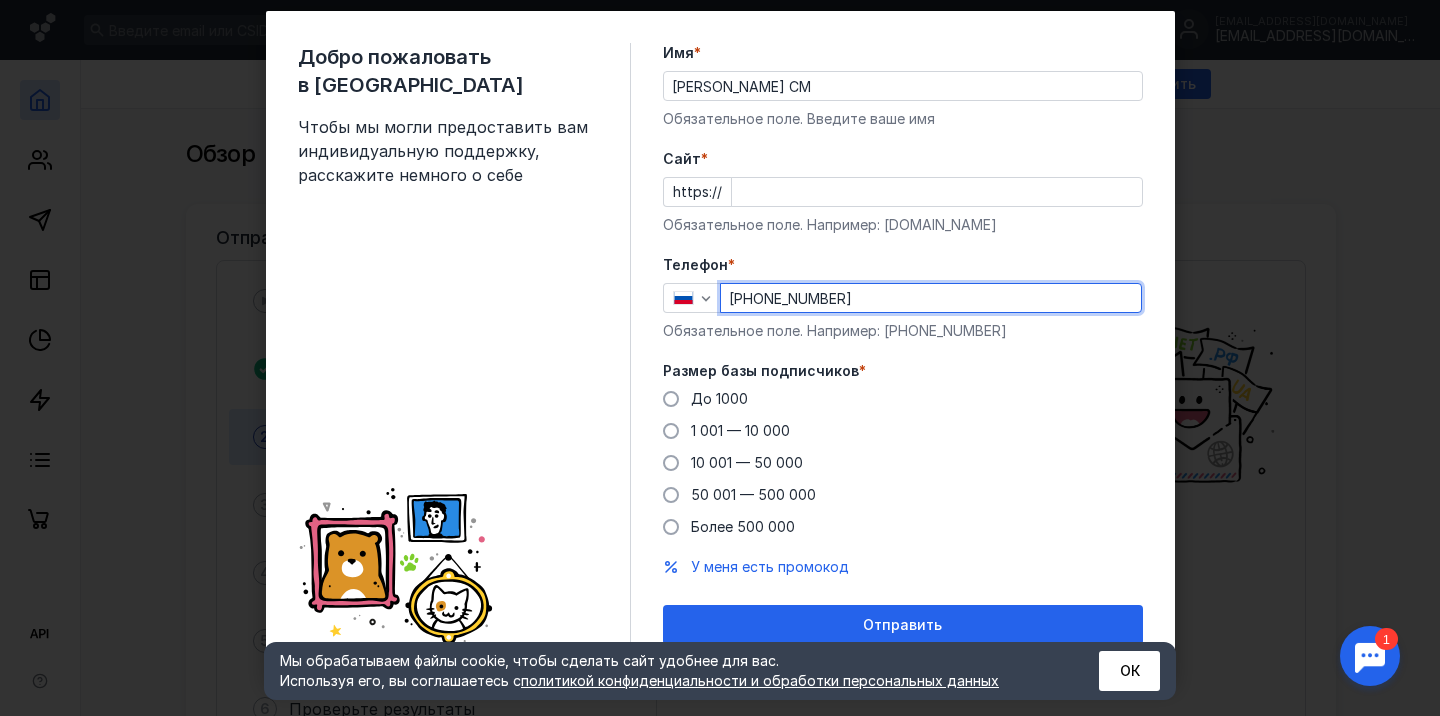 type on "[PHONE_NUMBER]" 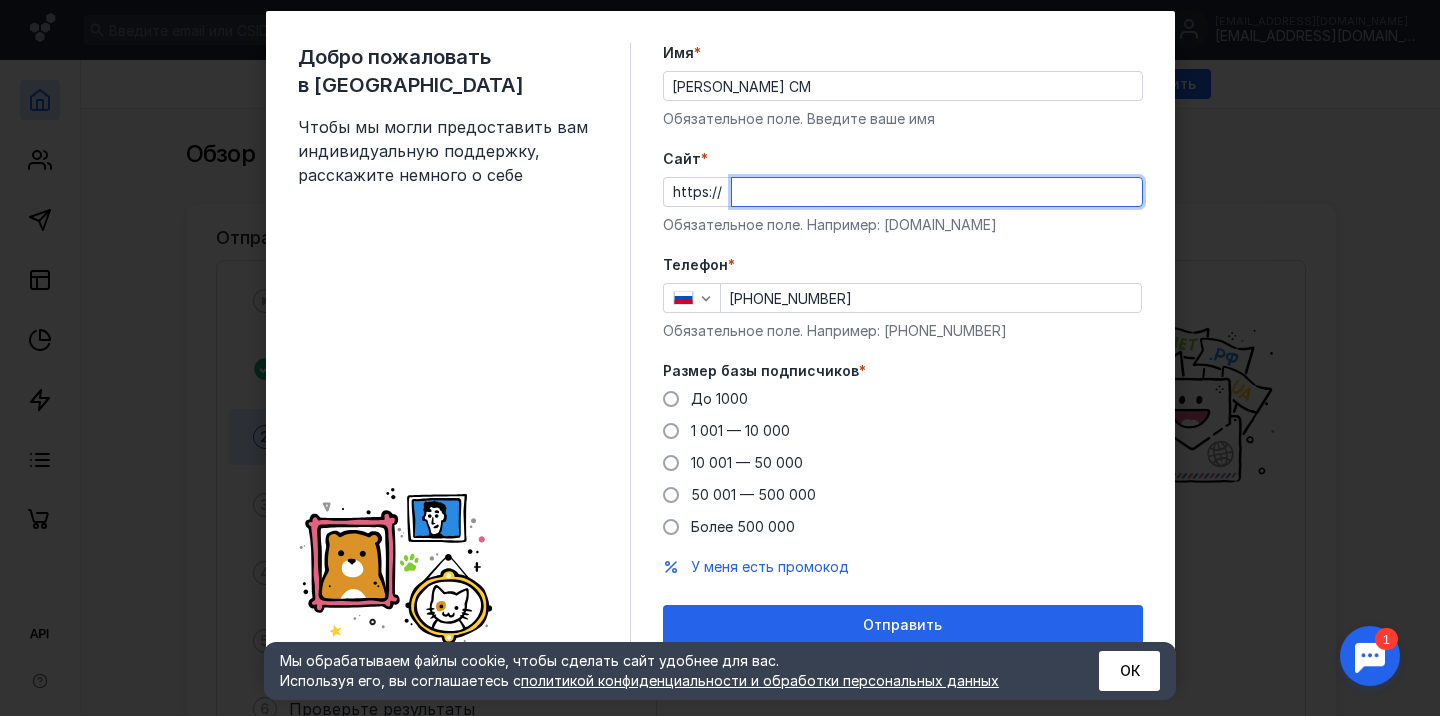 click on "Cайт  *" at bounding box center [937, 192] 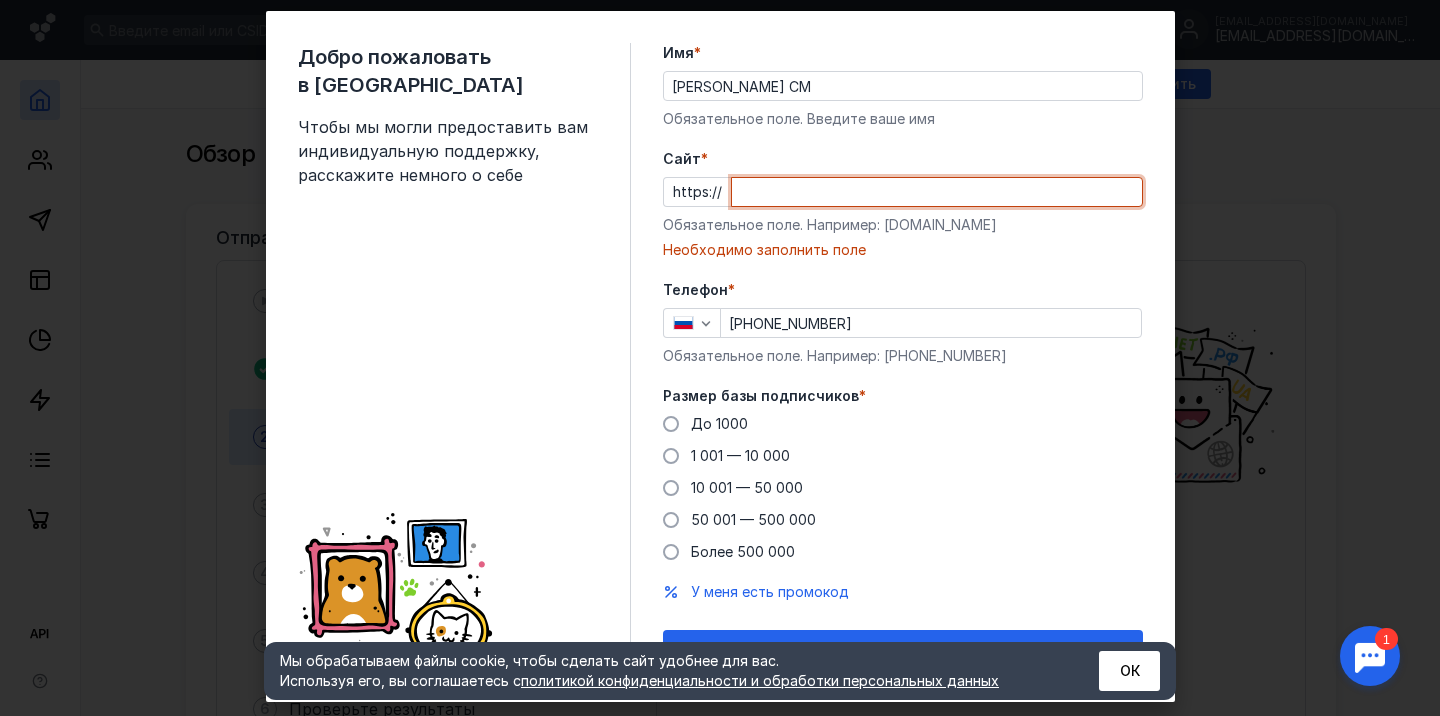 paste on "[DOMAIN_NAME][URL]" 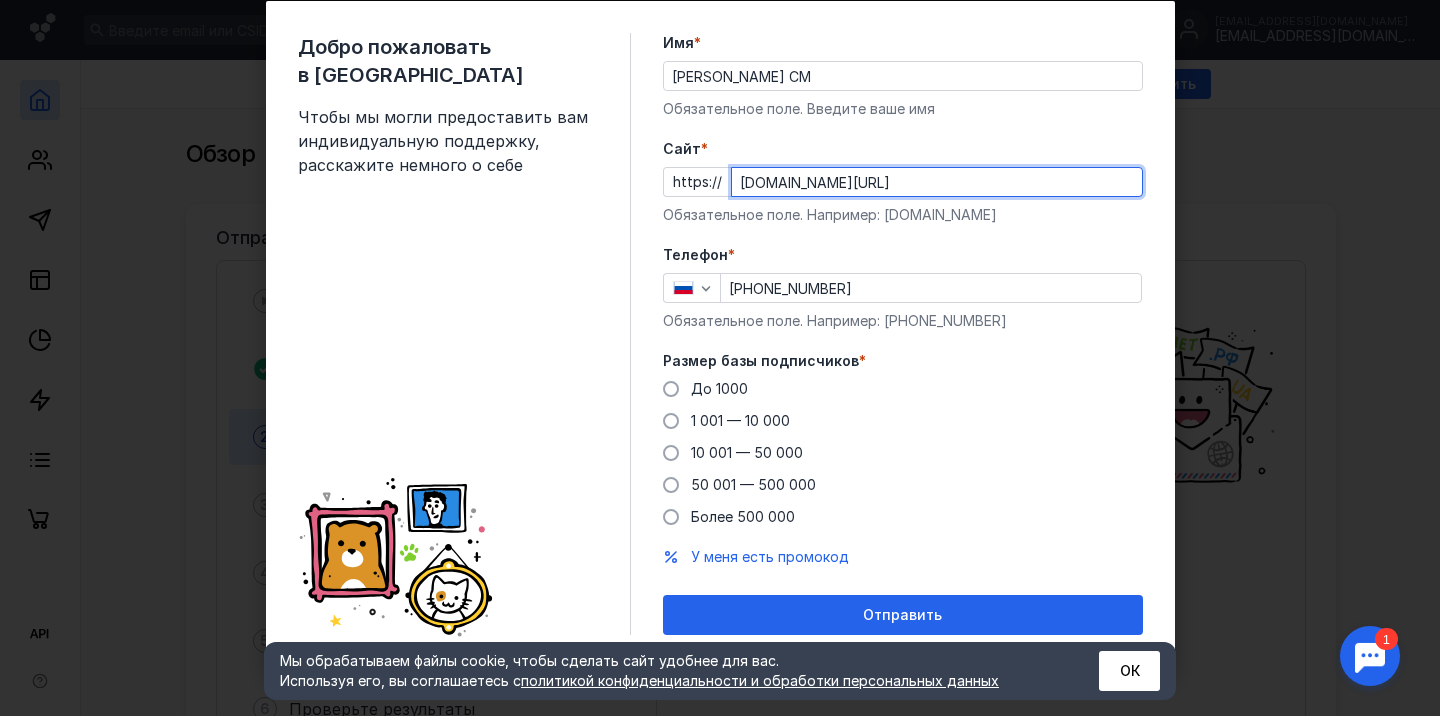 scroll, scrollTop: 50, scrollLeft: 0, axis: vertical 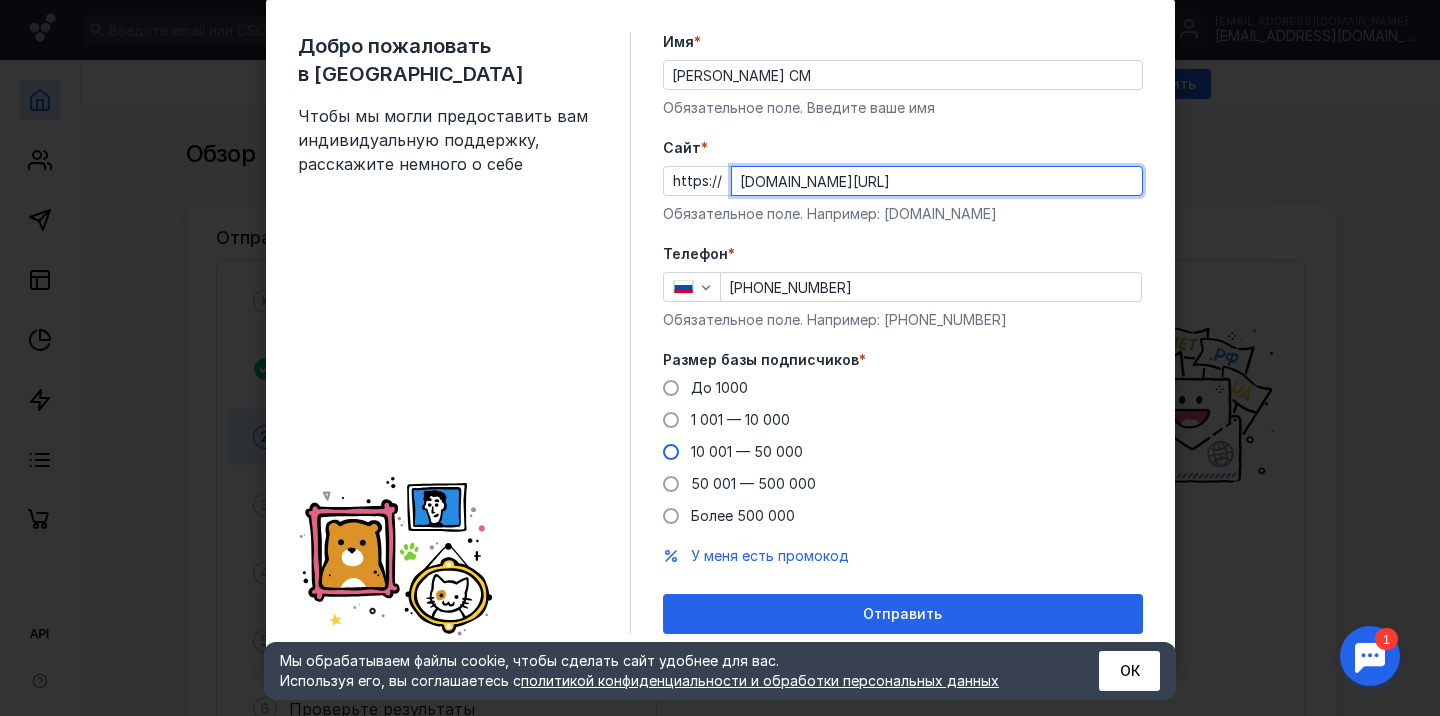 type on "[DOMAIN_NAME][URL]" 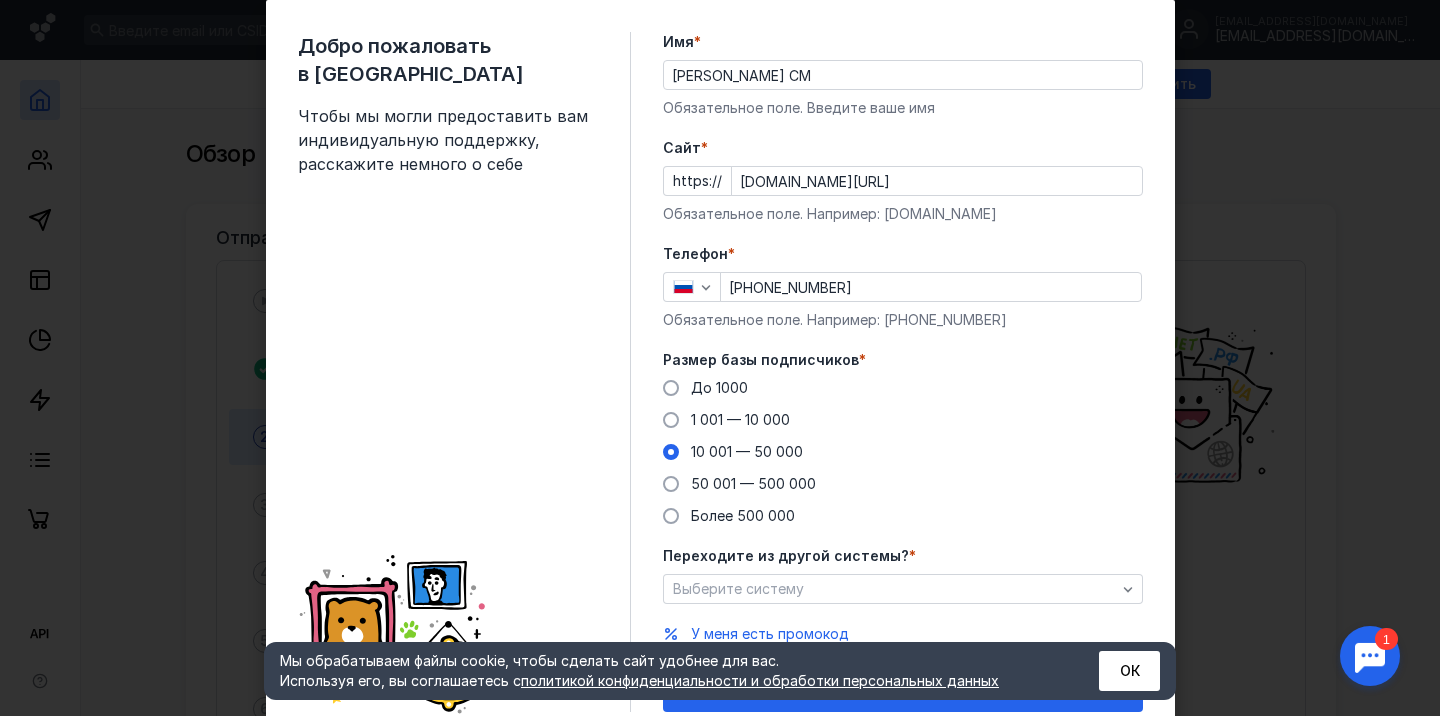 scroll, scrollTop: 128, scrollLeft: 0, axis: vertical 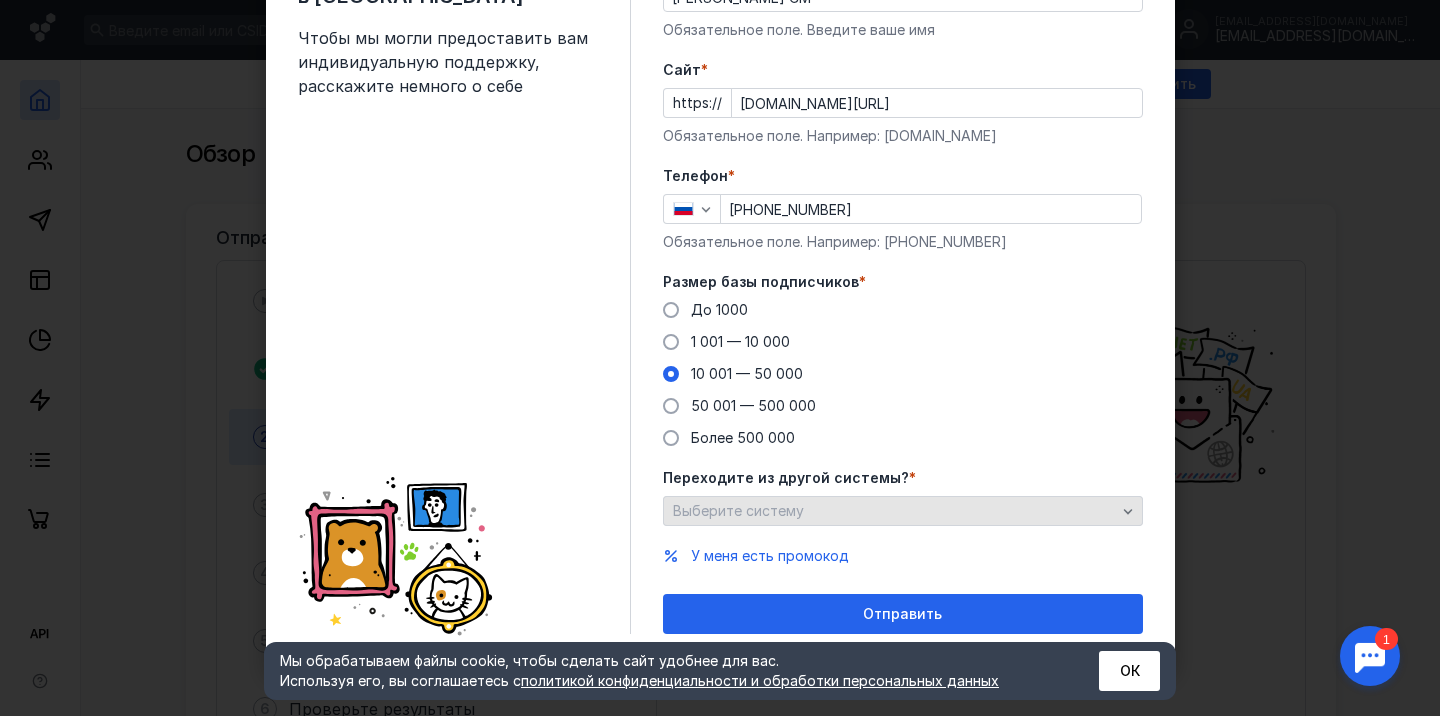 click on "Выберите систему" at bounding box center [894, 511] 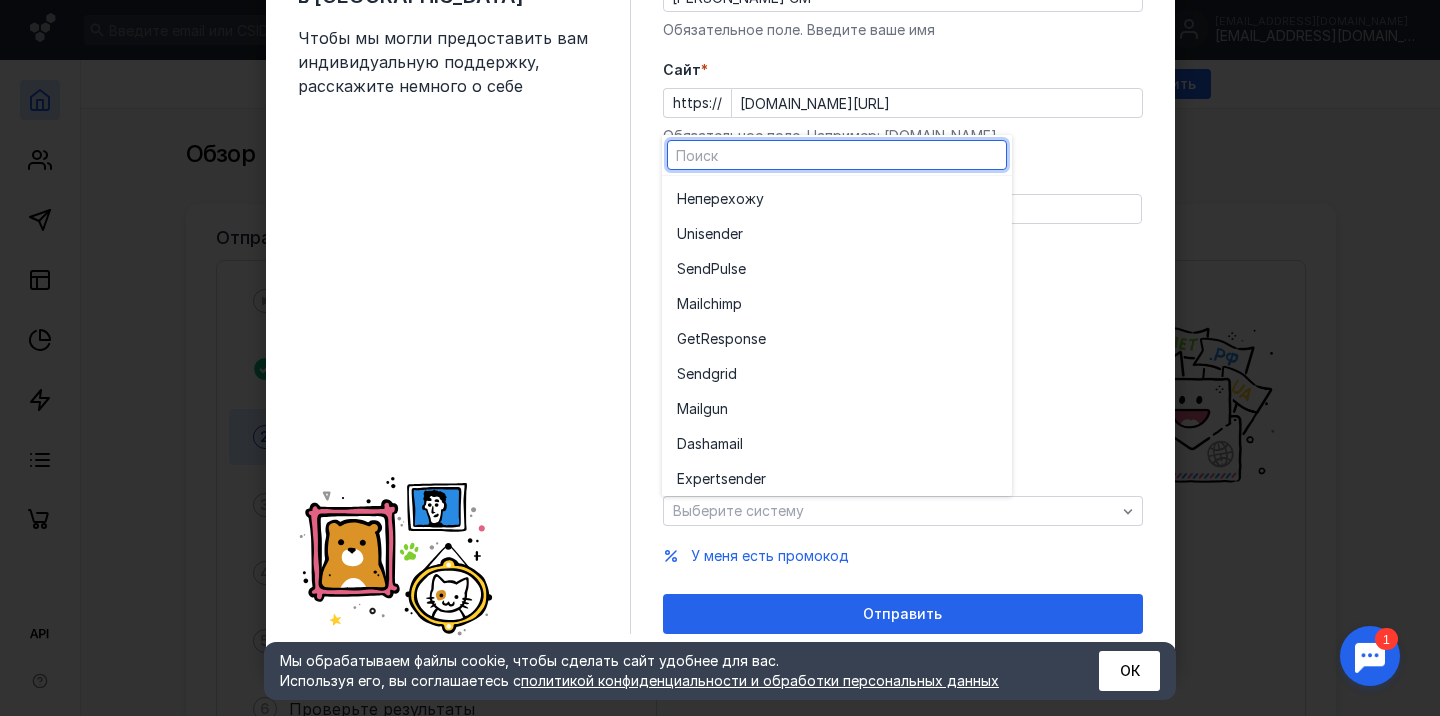 click on "До 1000 1 001 — 10 000 10 001 — 50 000 50 001 — 500 000 Более 500 000" at bounding box center [903, 374] 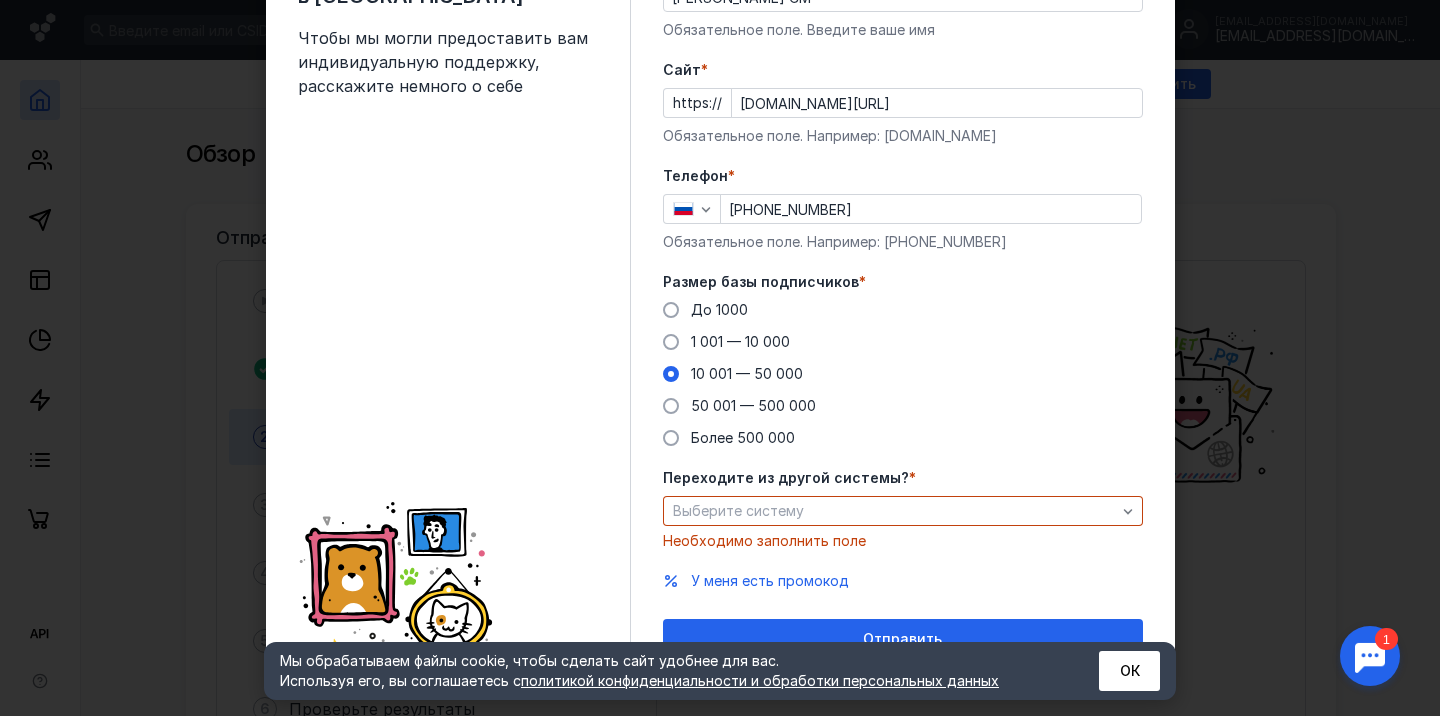scroll, scrollTop: 149, scrollLeft: 0, axis: vertical 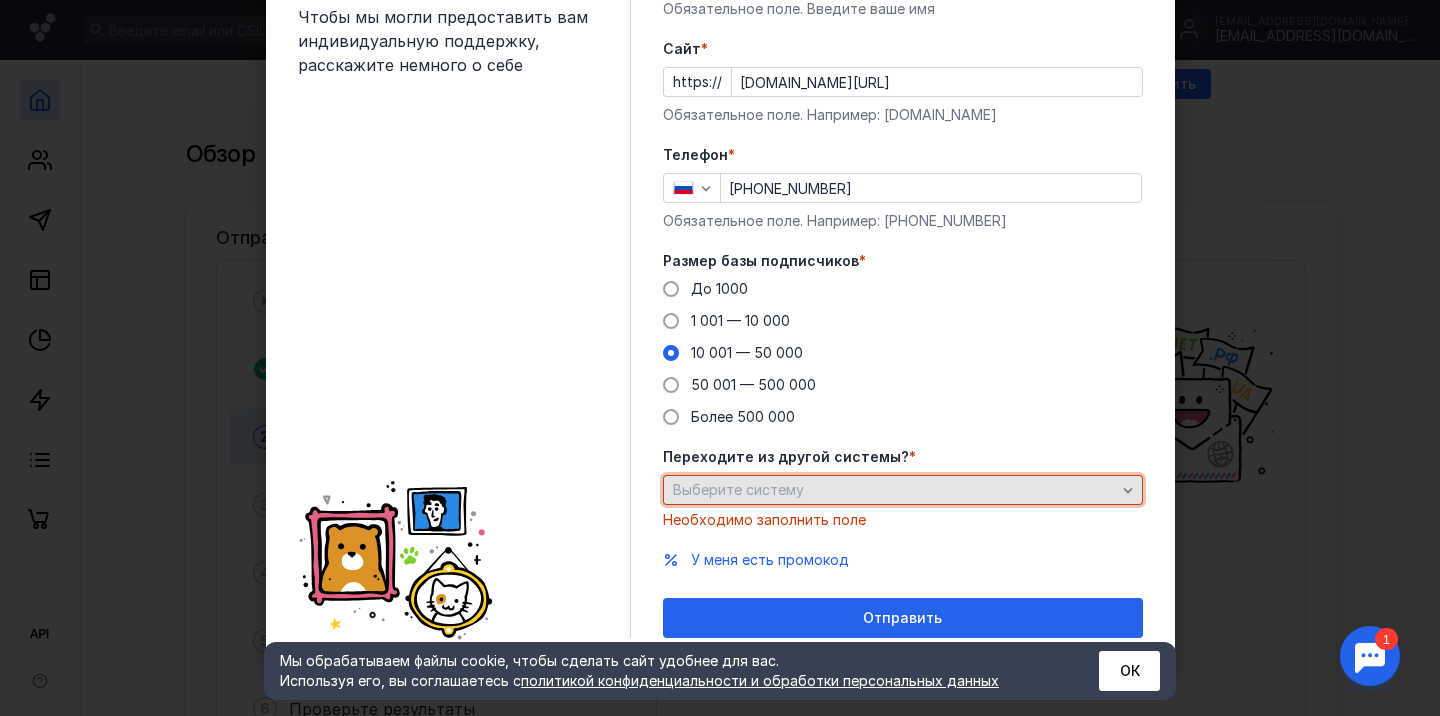 click on "Выберите систему" at bounding box center (894, 490) 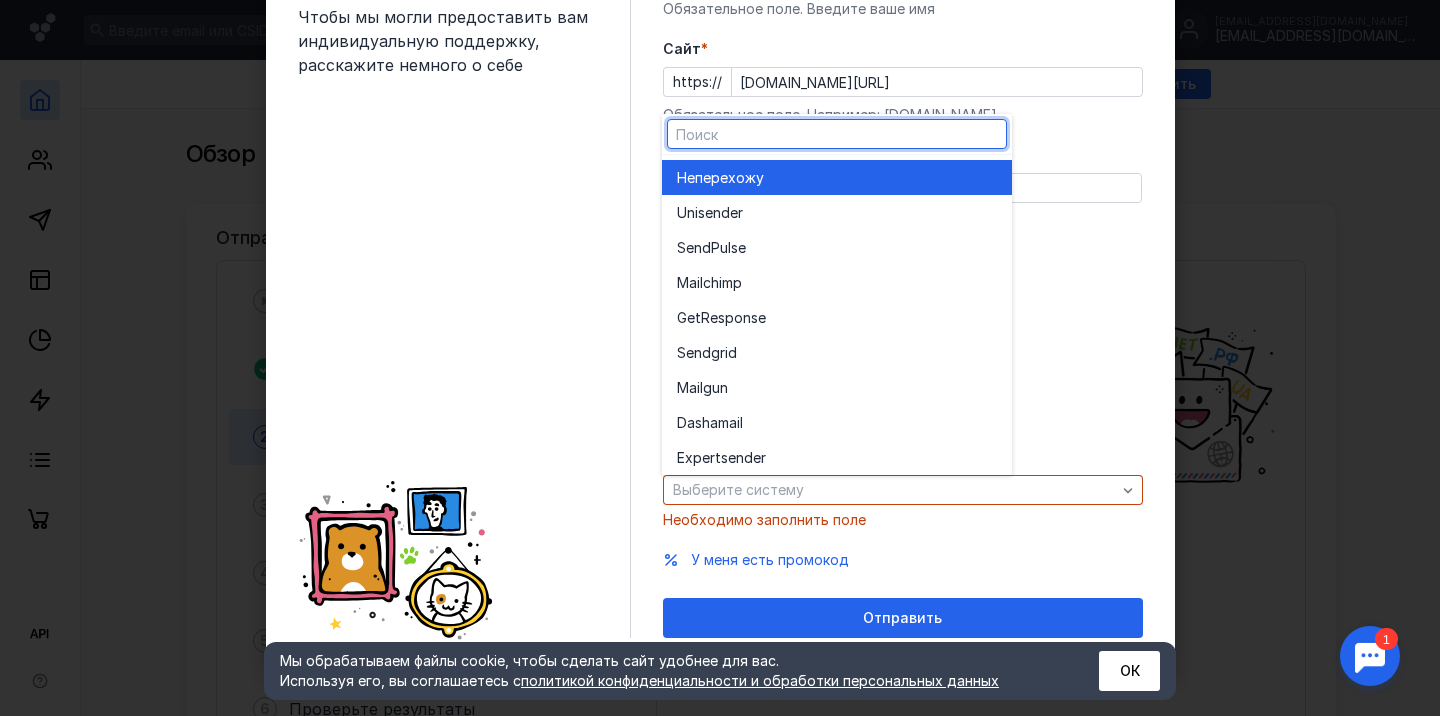 click on "Не  перехожу" at bounding box center [837, 177] 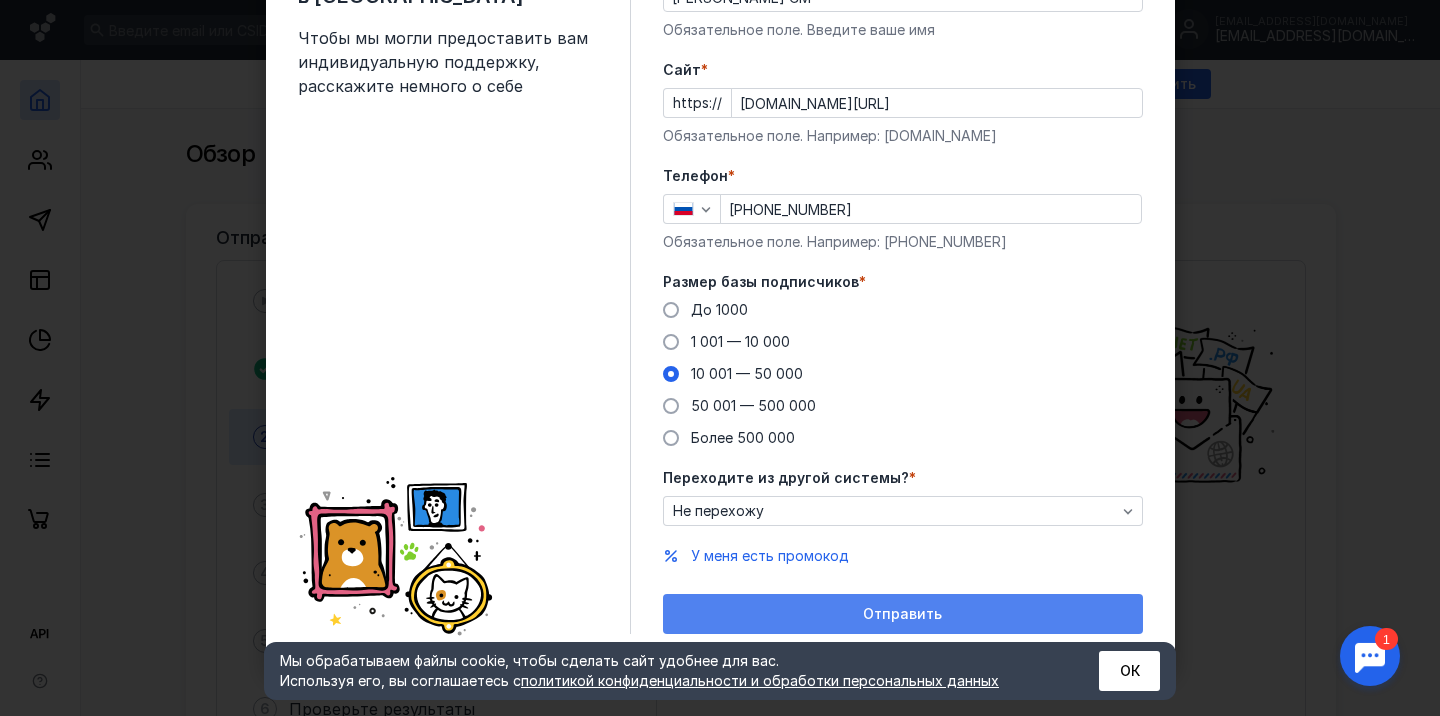 click on "Отправить" at bounding box center (902, 614) 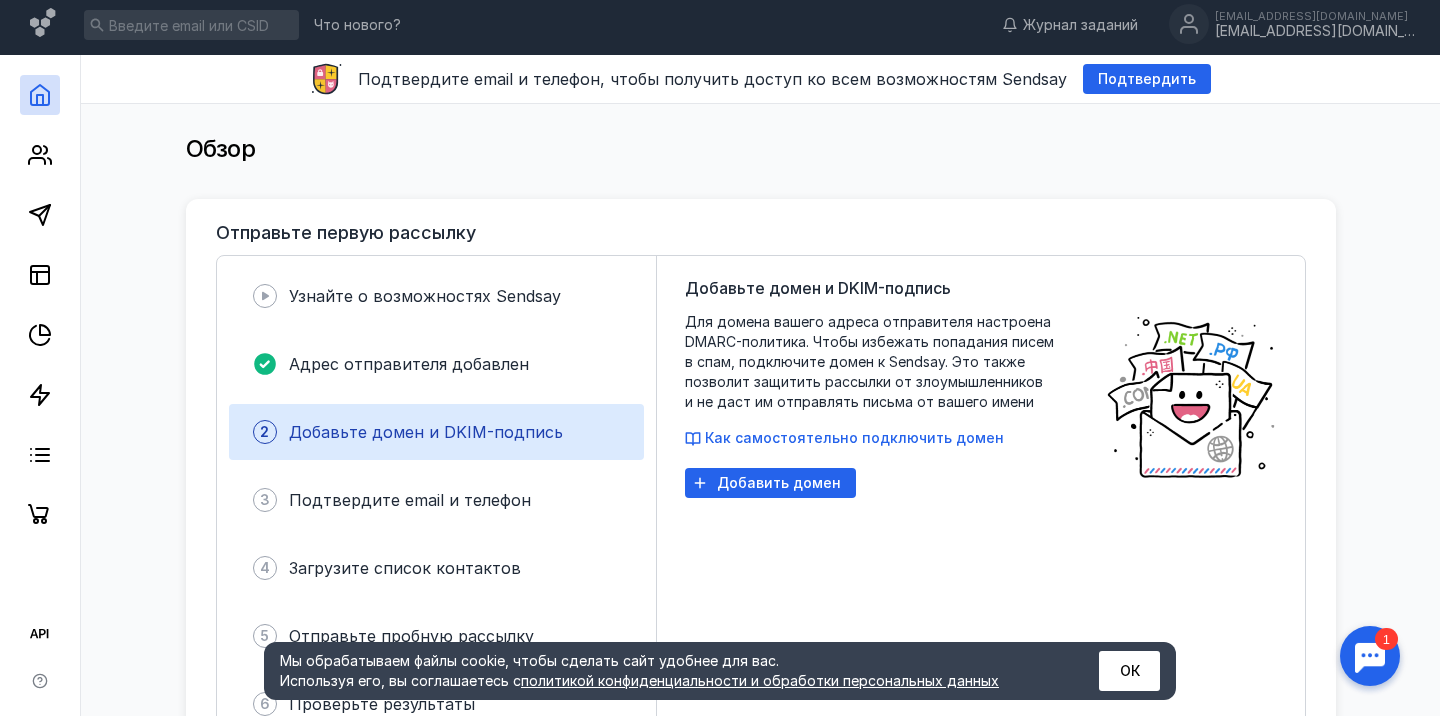 scroll, scrollTop: 0, scrollLeft: 0, axis: both 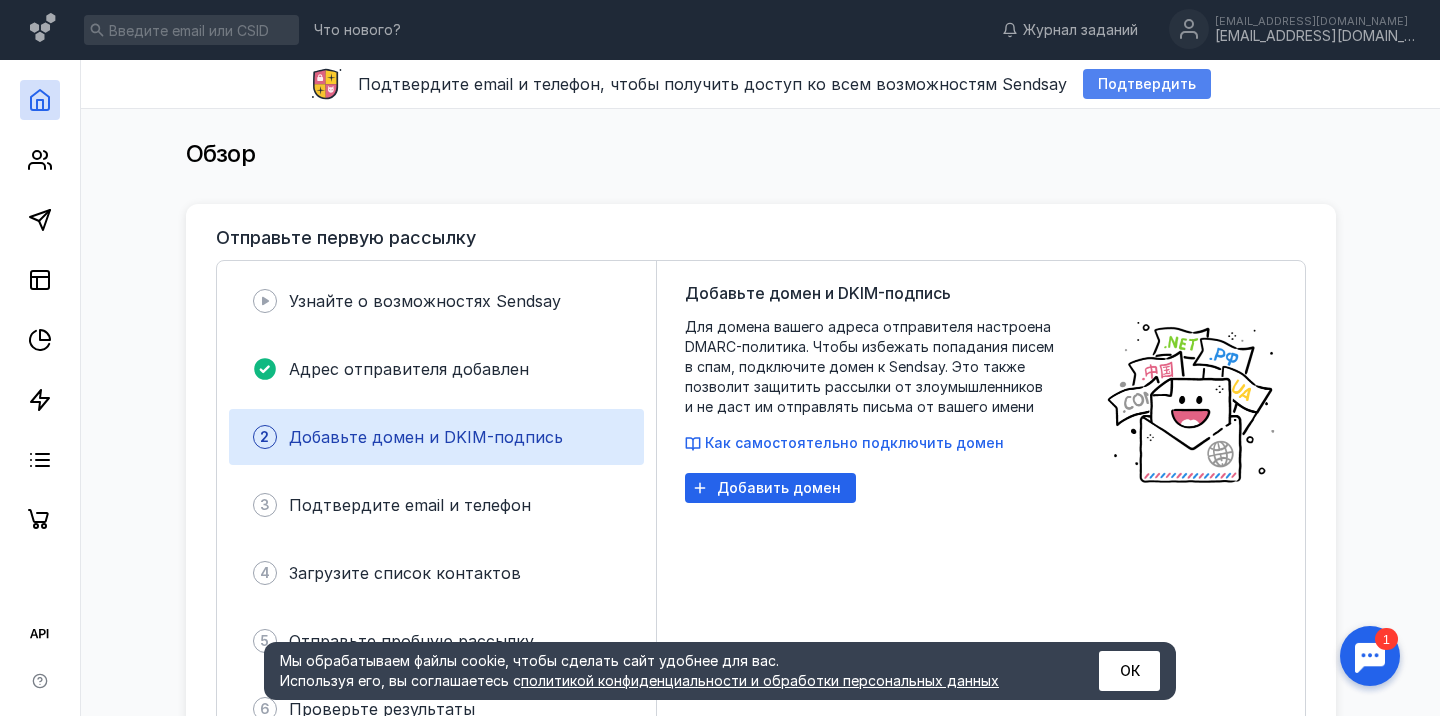 click on "Подтвердить" at bounding box center [1147, 84] 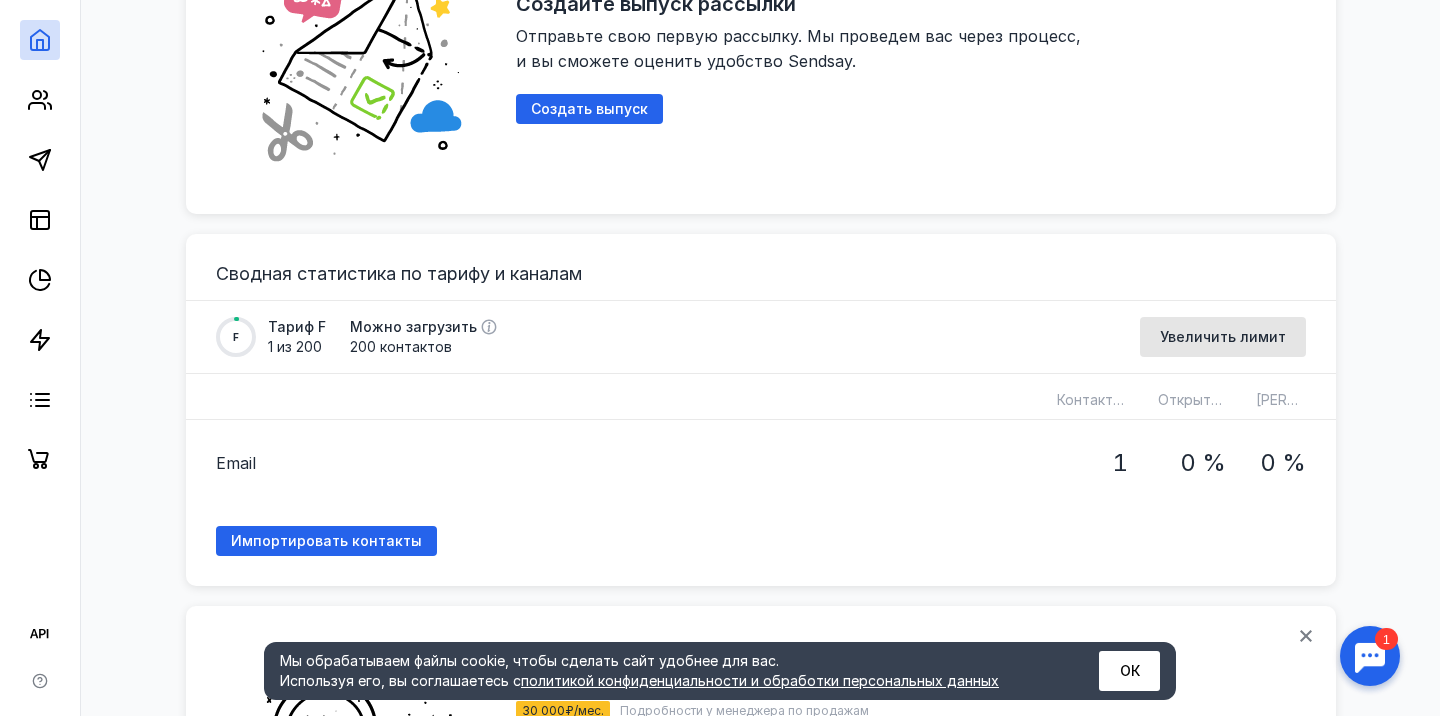 scroll, scrollTop: 1115, scrollLeft: 0, axis: vertical 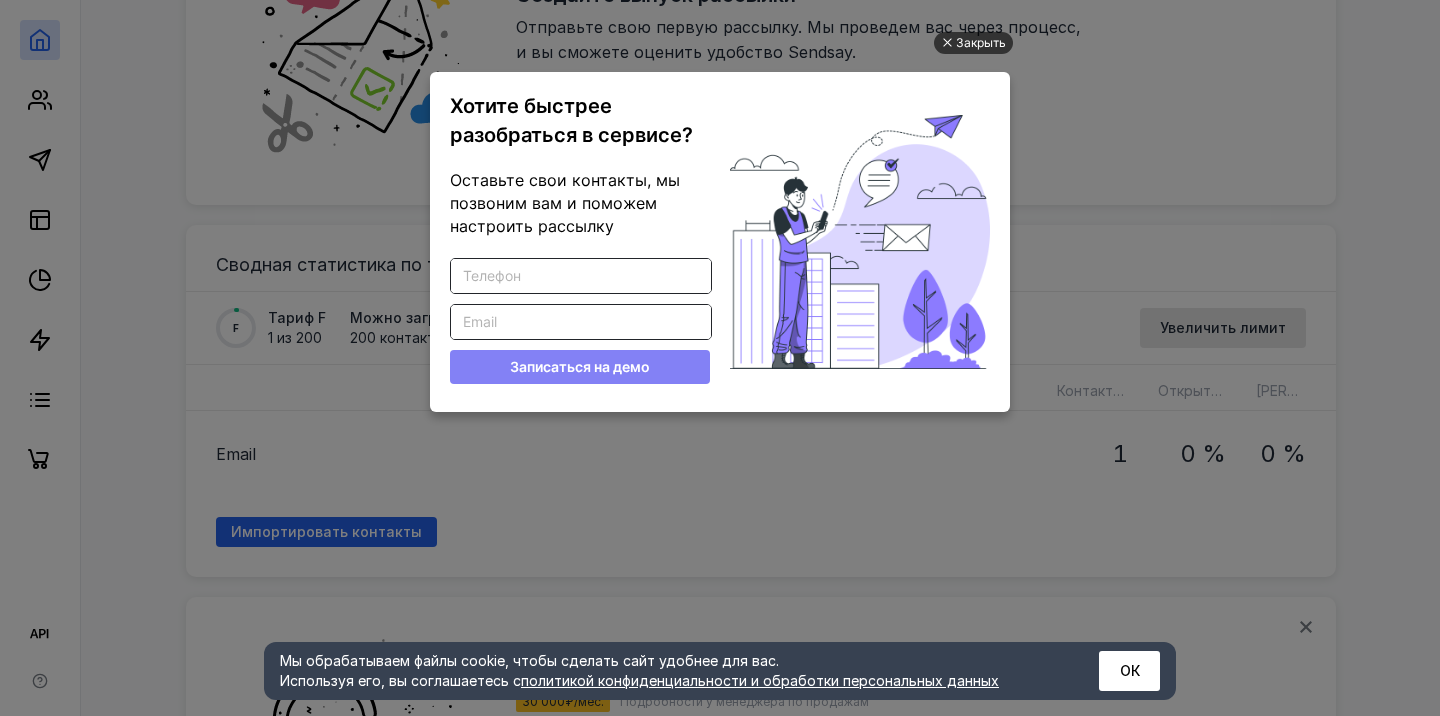 click on "Закрыть" at bounding box center (981, 43) 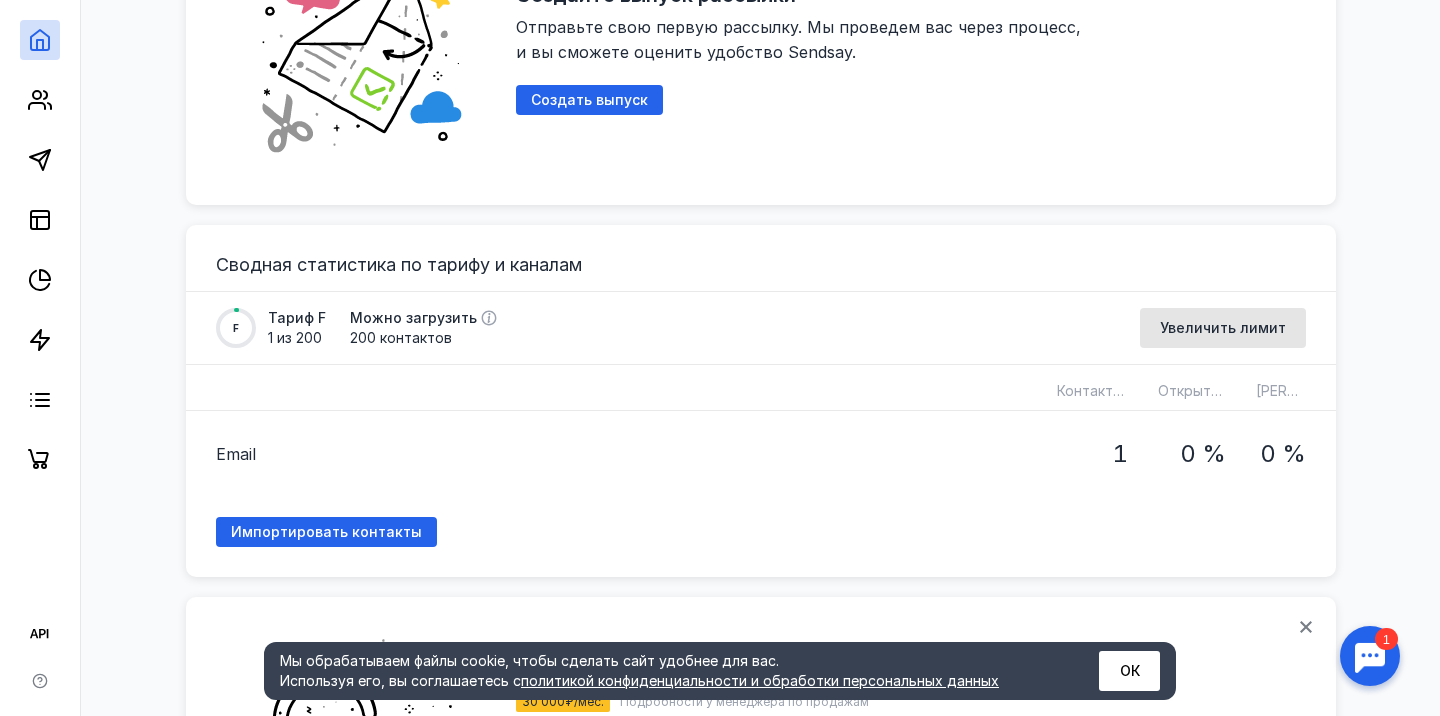 scroll, scrollTop: 0, scrollLeft: 0, axis: both 